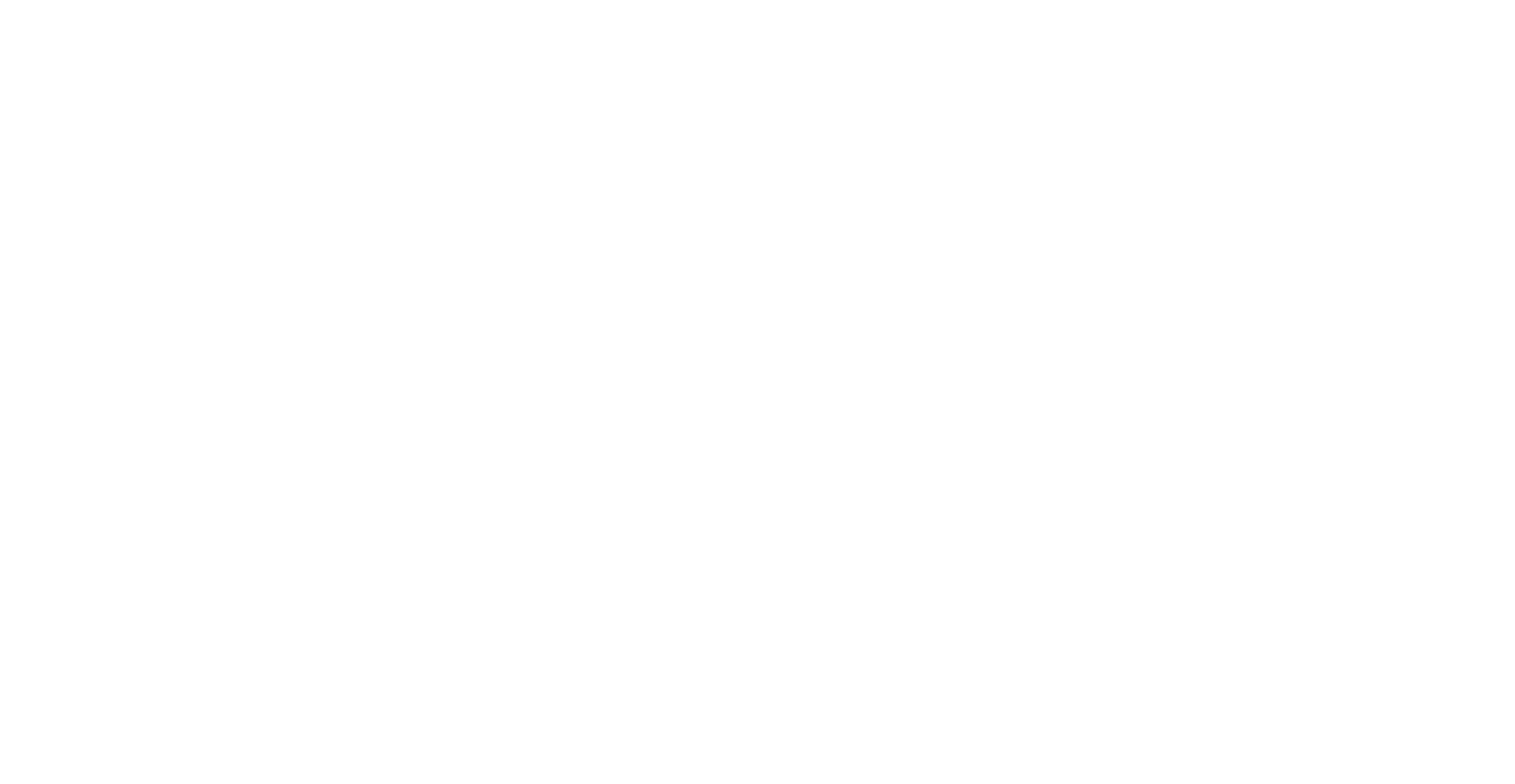 scroll, scrollTop: 0, scrollLeft: 0, axis: both 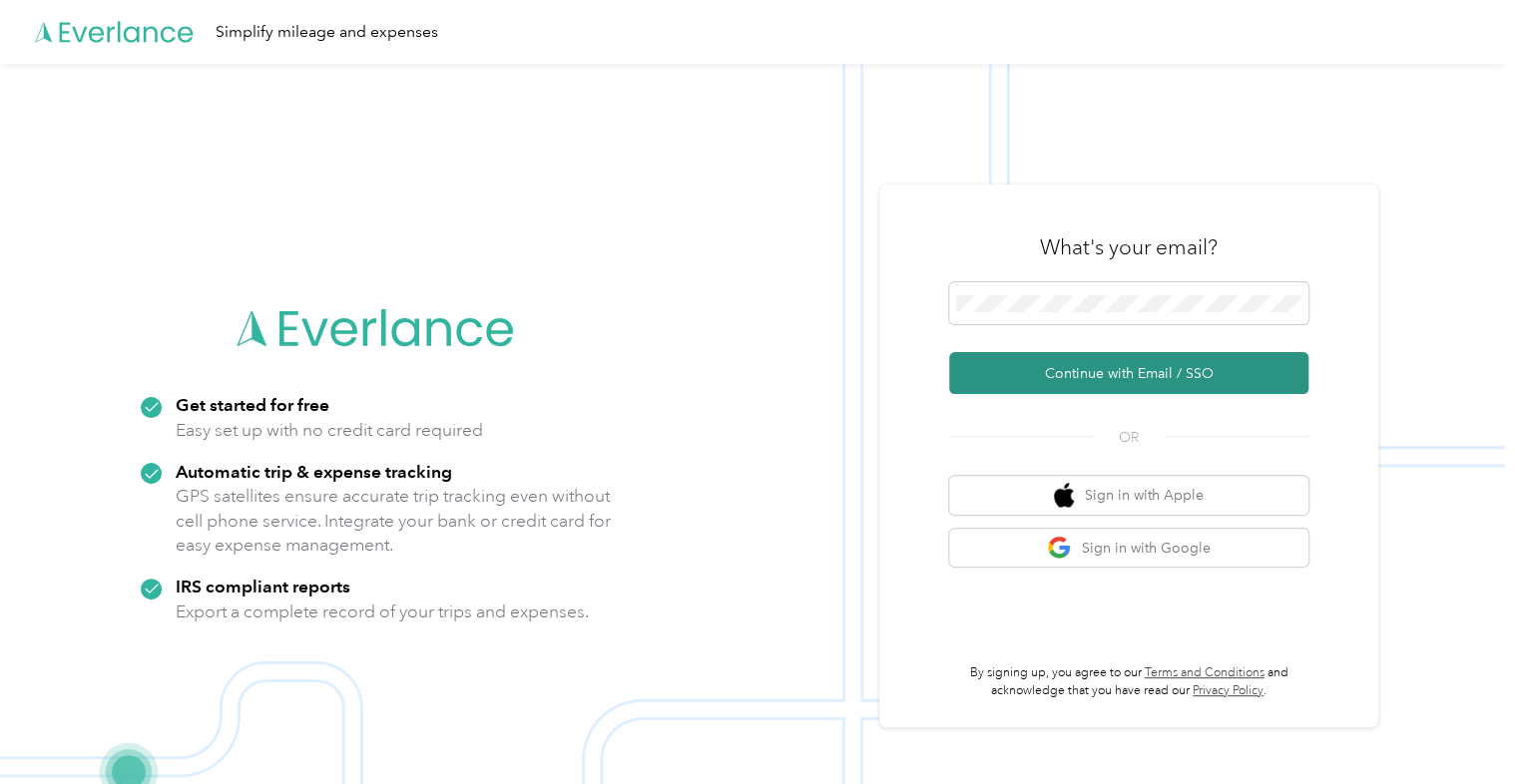 click on "Continue with Email / SSO" at bounding box center (1129, 373) 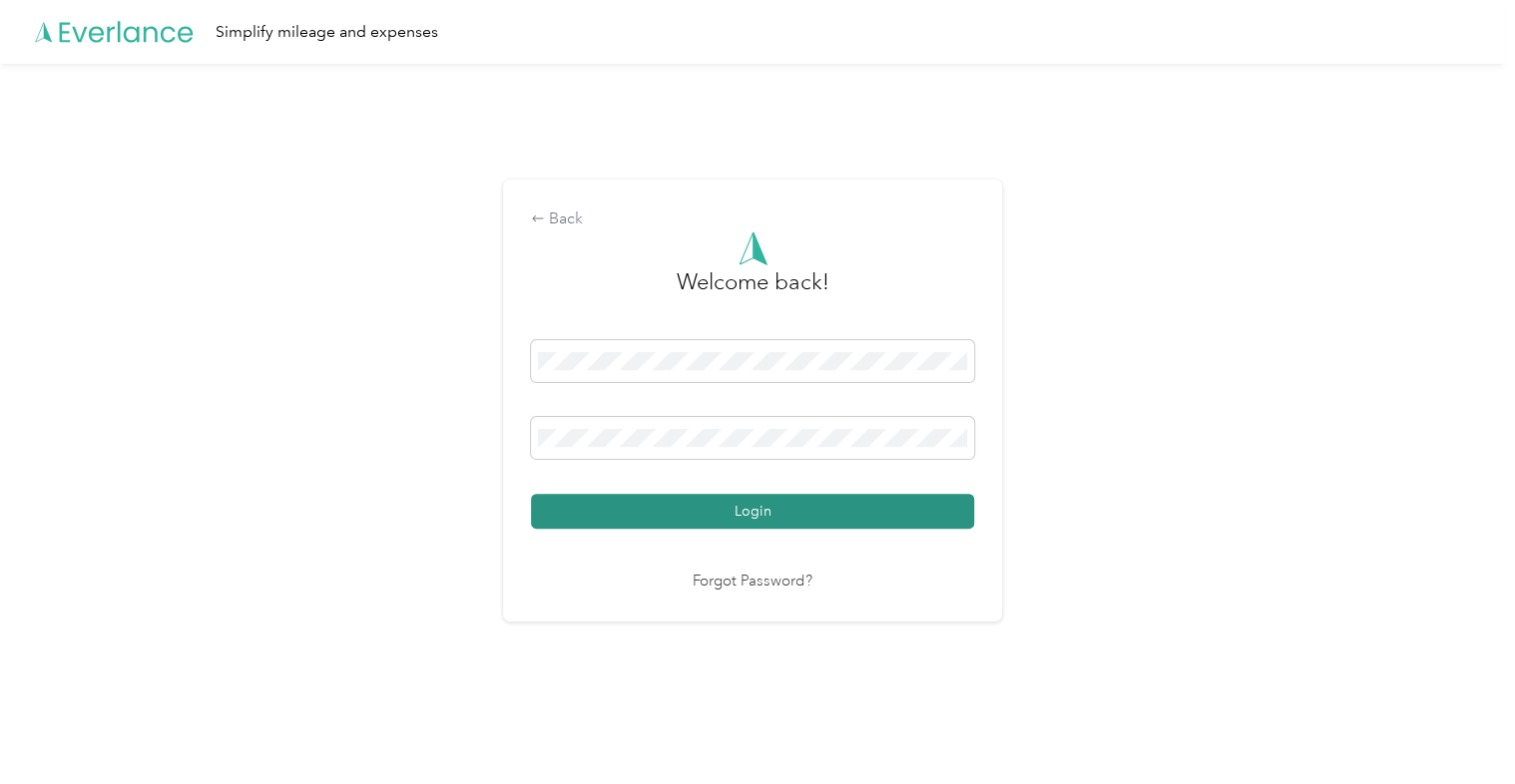 click on "Login" at bounding box center (753, 511) 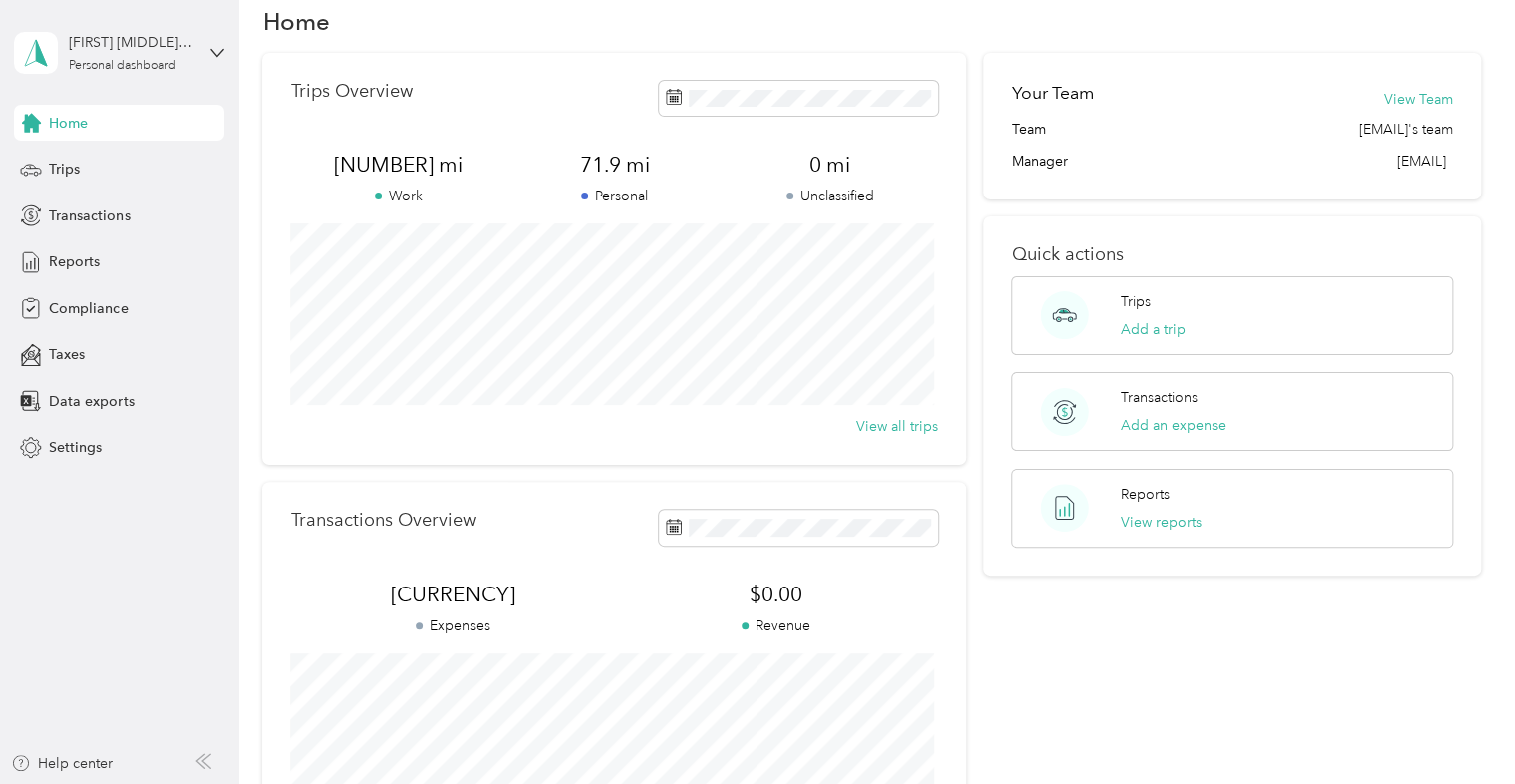 scroll, scrollTop: 33, scrollLeft: 0, axis: vertical 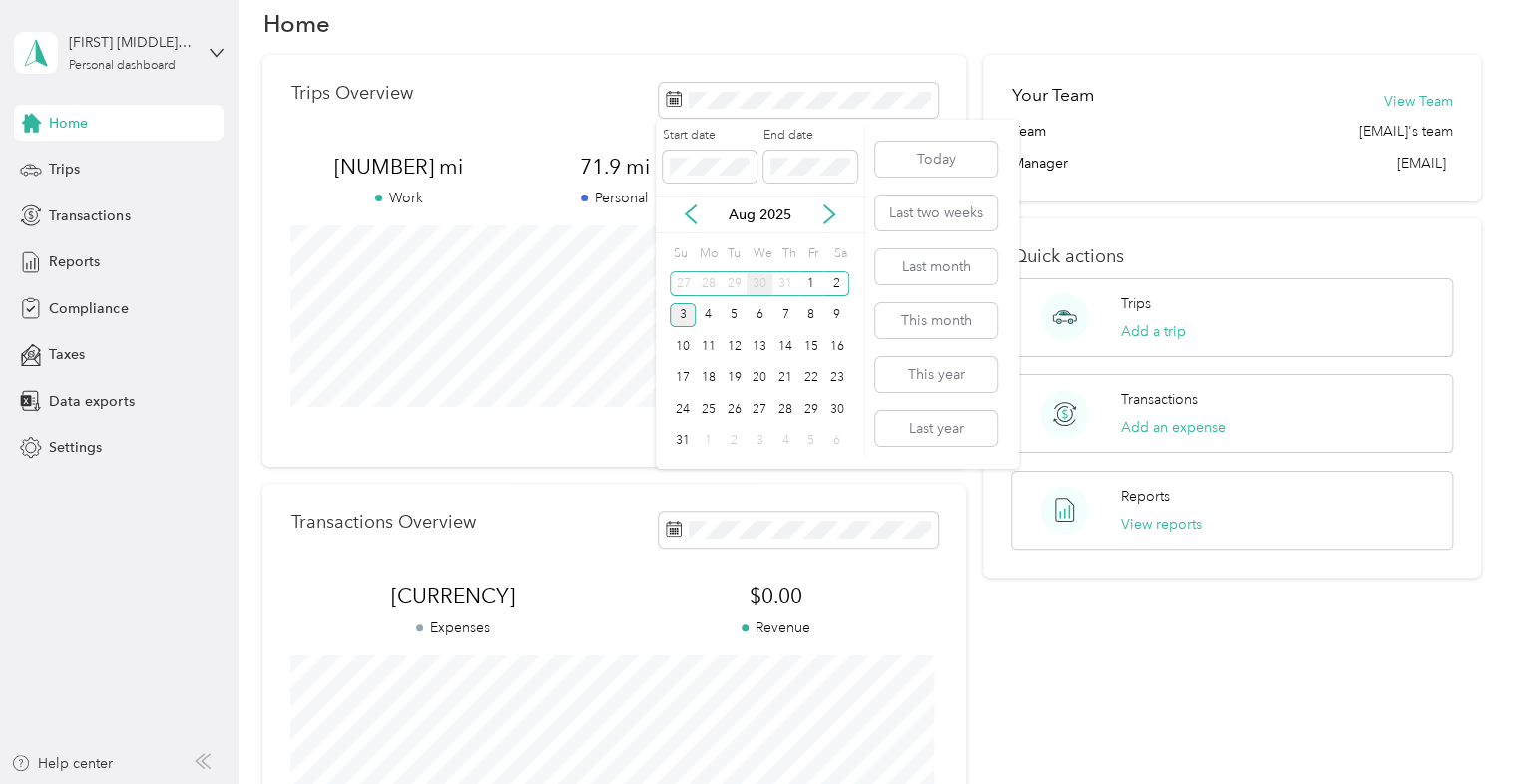 click on "30" at bounding box center (759, 283) 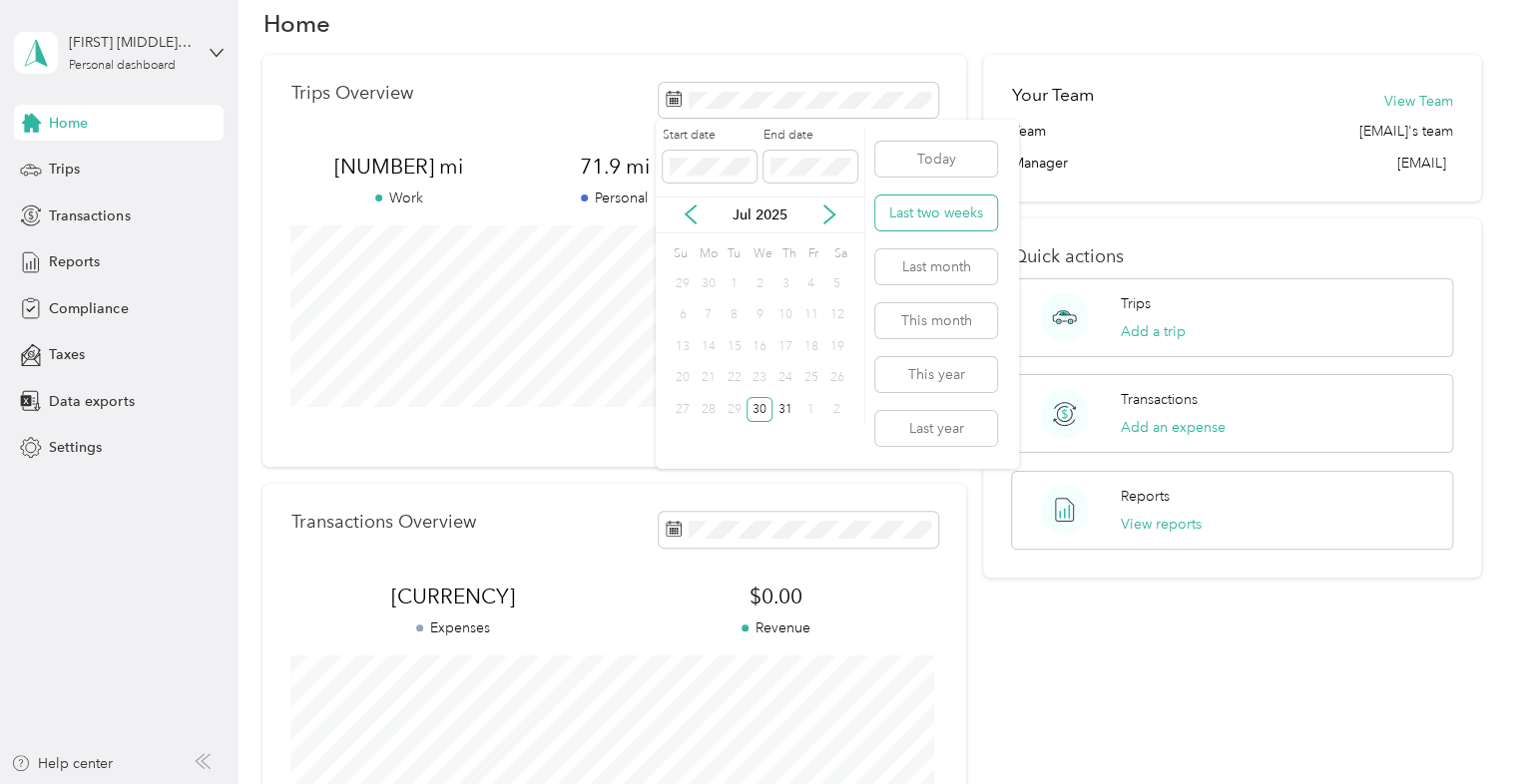 click on "Last two weeks" at bounding box center [936, 212] 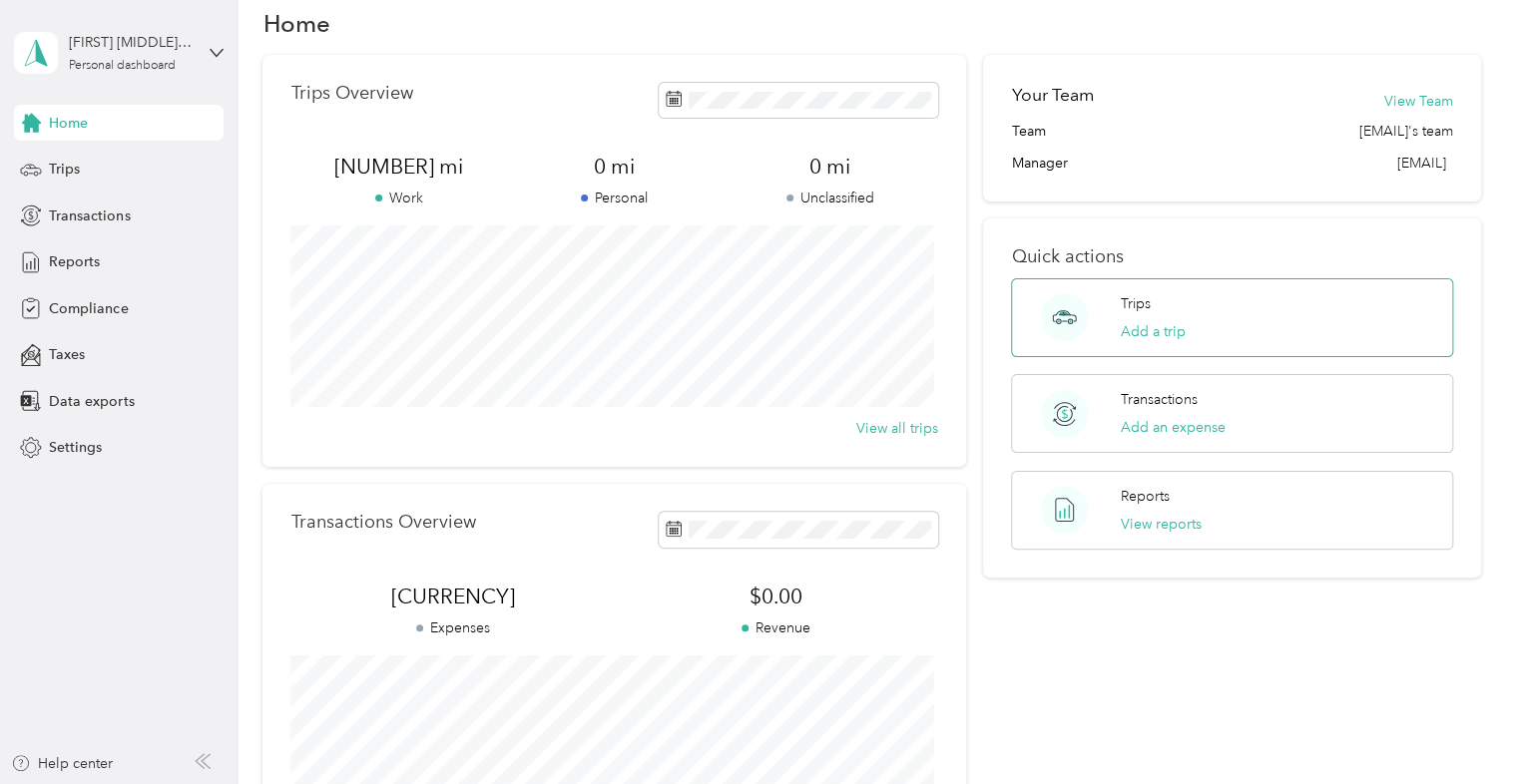 click on "Trips Add a trip" at bounding box center [1232, 317] 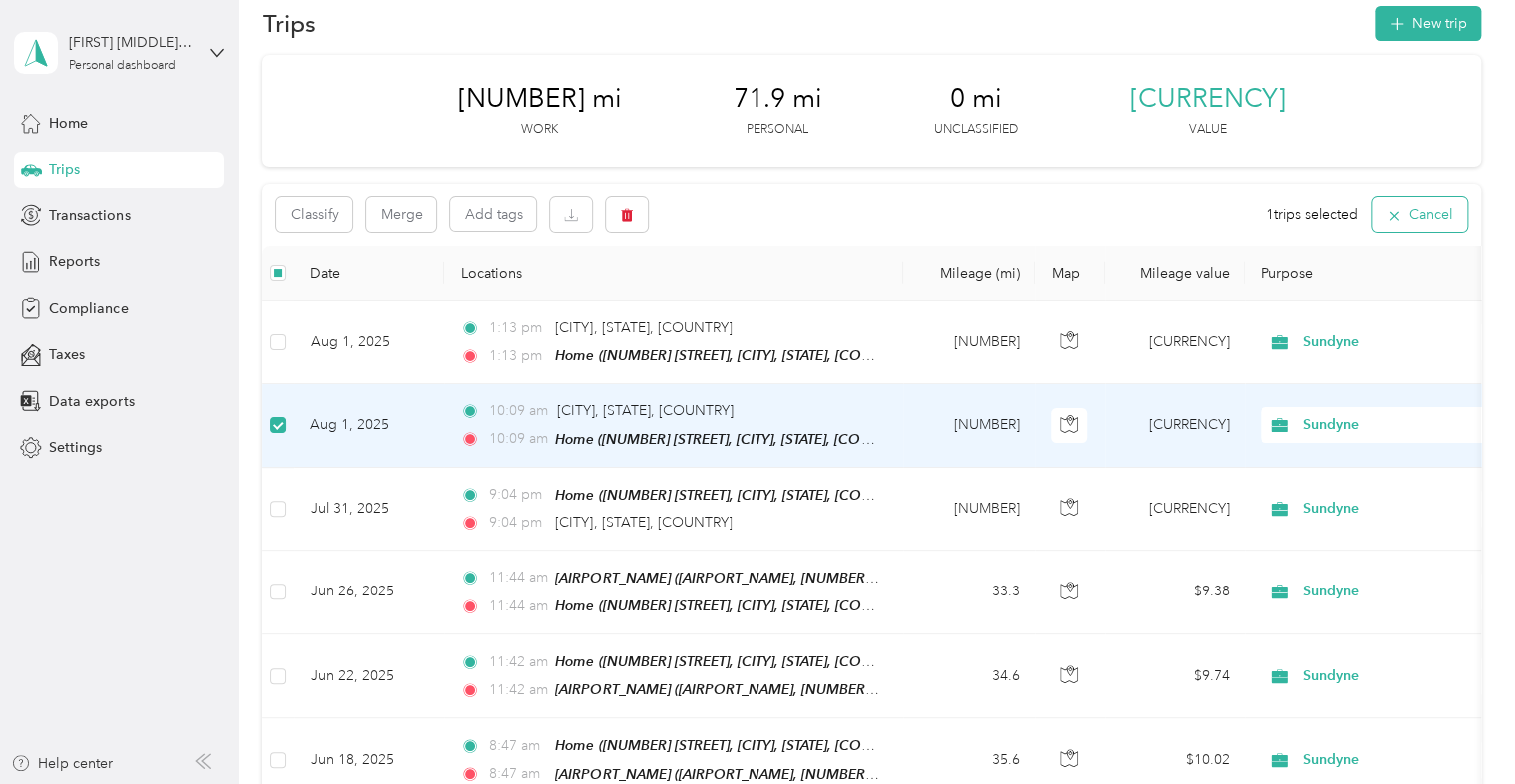click on "Cancel" at bounding box center (1419, 214) 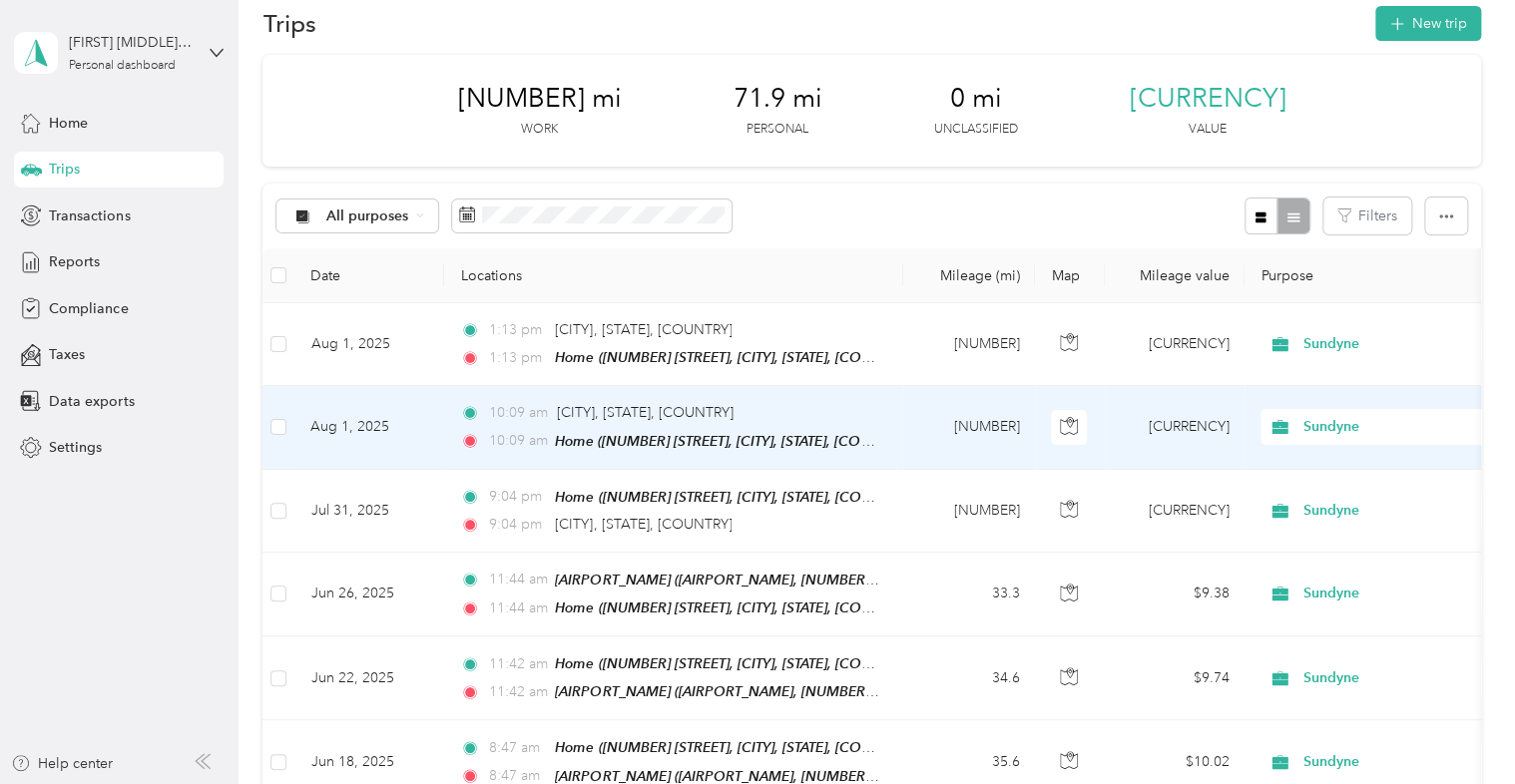 click on "Sundyne" at bounding box center (1376, 427) 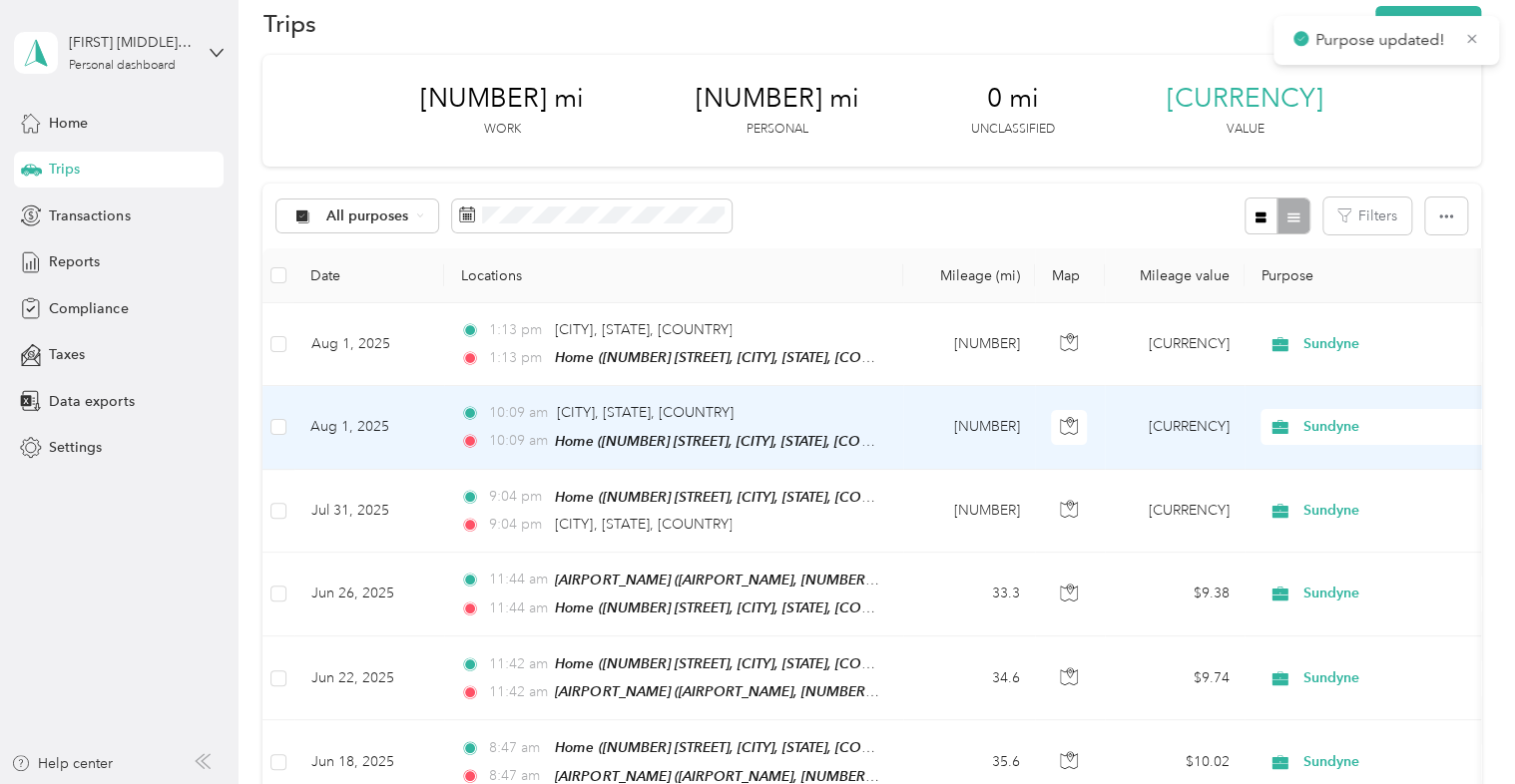 click on "Sundyne" at bounding box center (1394, 427) 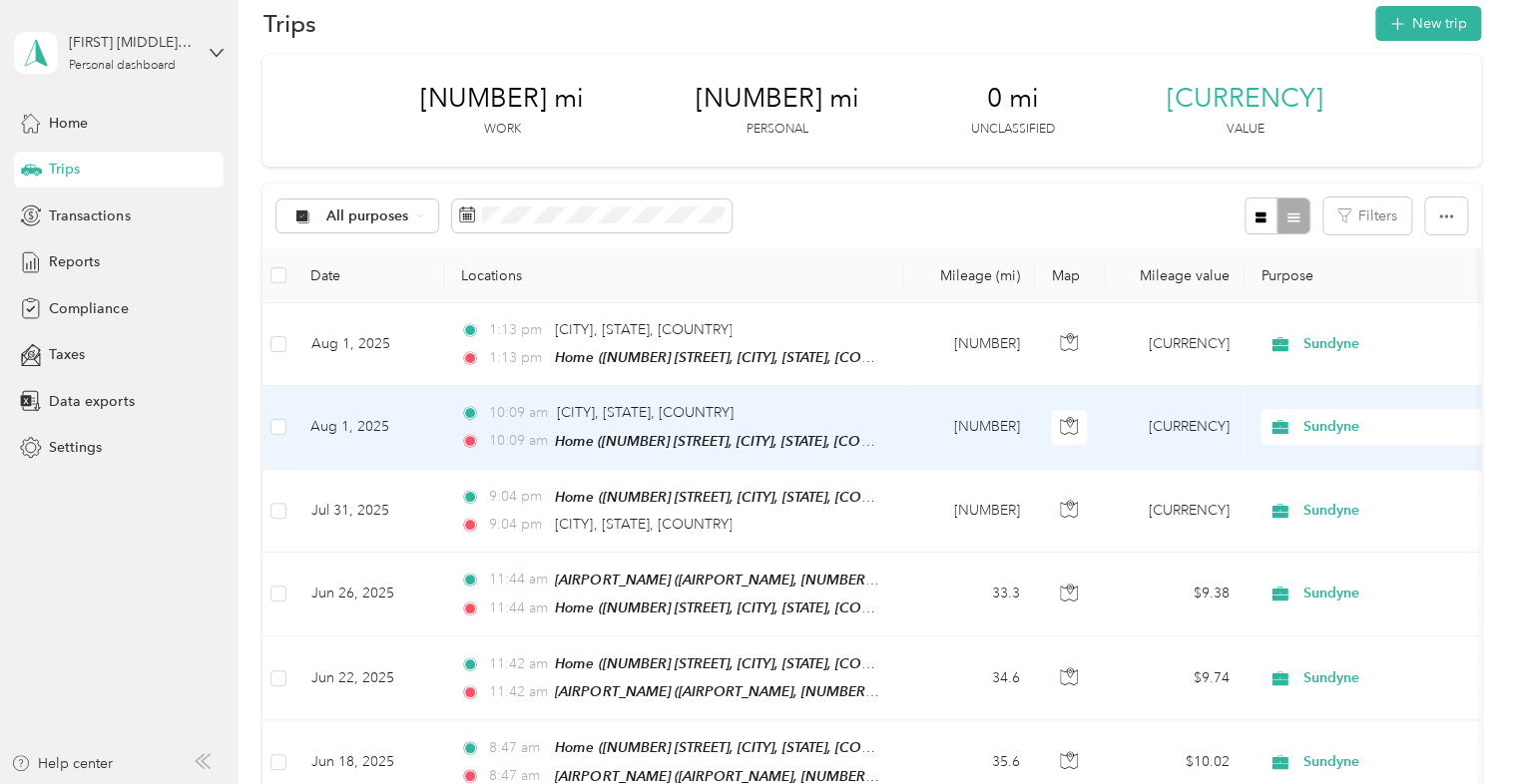 click on "Sundyne" at bounding box center (1391, 458) 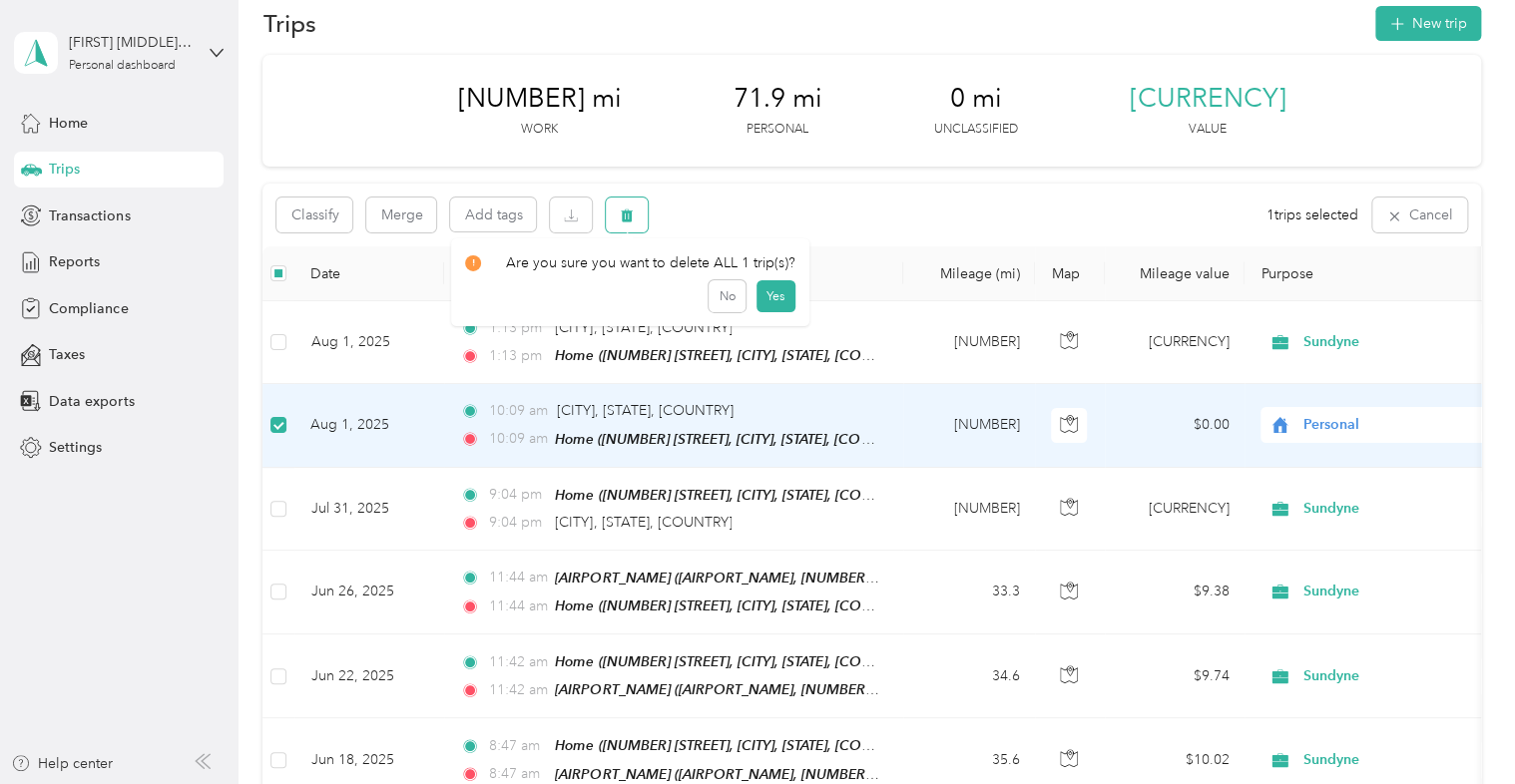 click 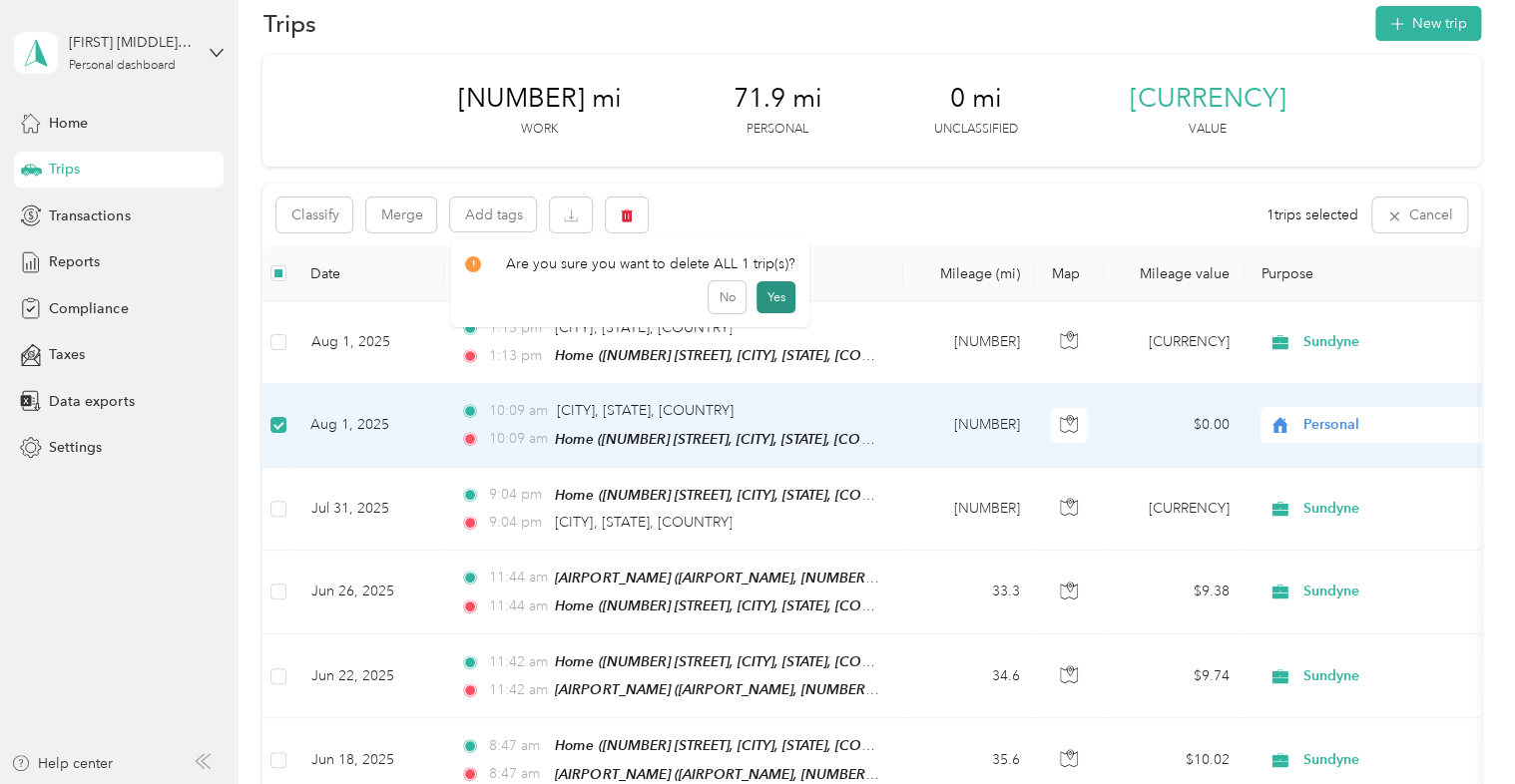 click on "Yes" at bounding box center (775, 297) 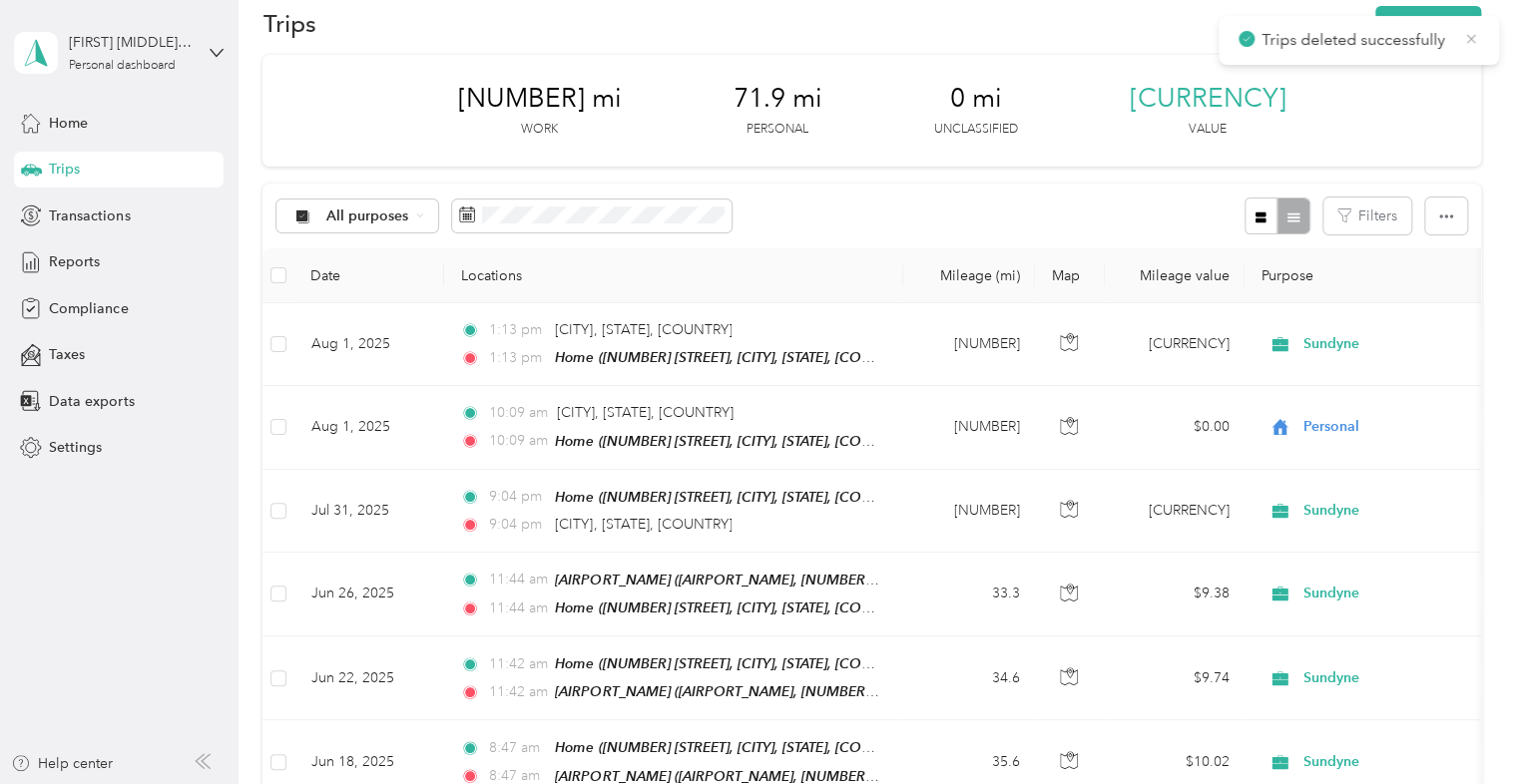 click 